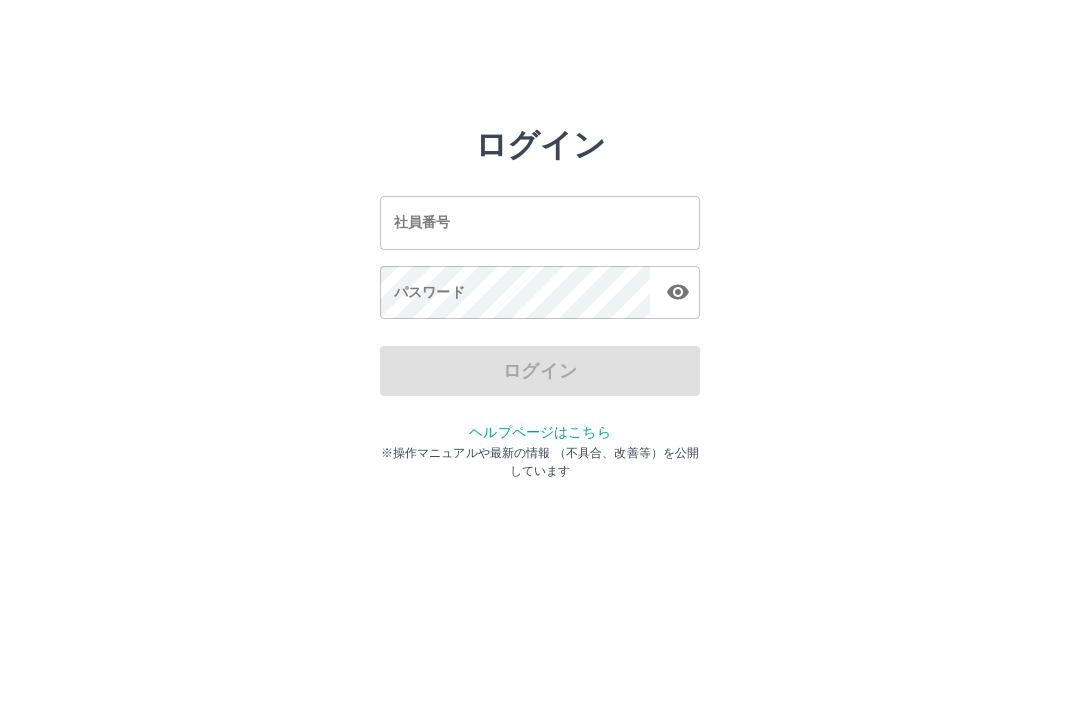 scroll, scrollTop: 0, scrollLeft: 0, axis: both 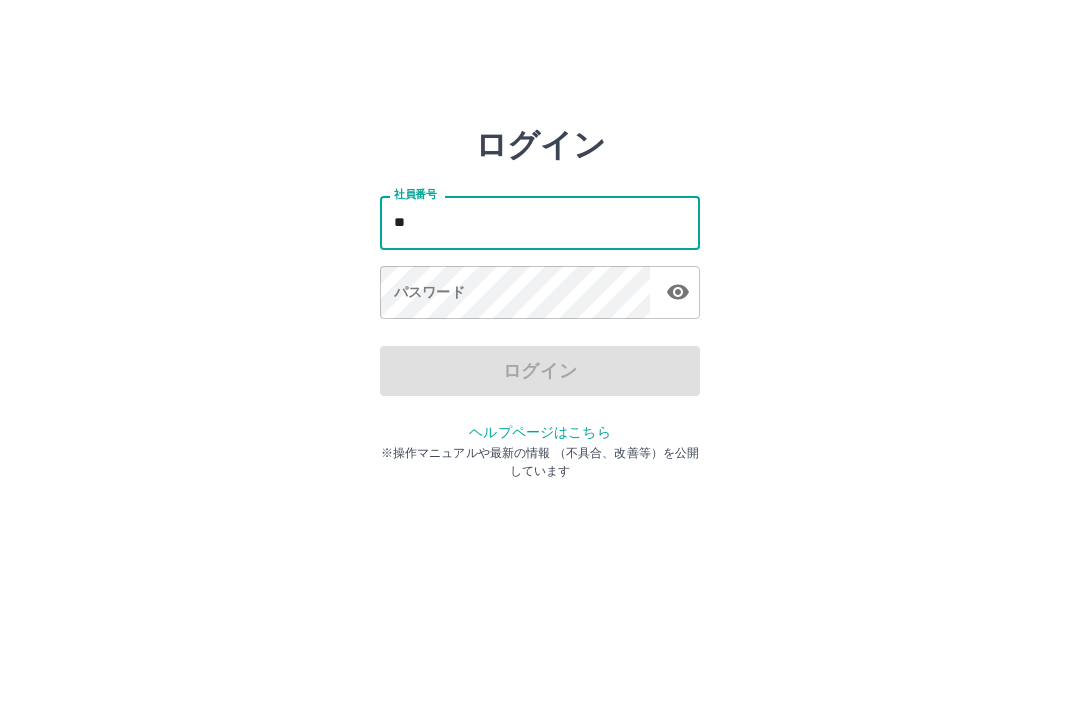 type on "*" 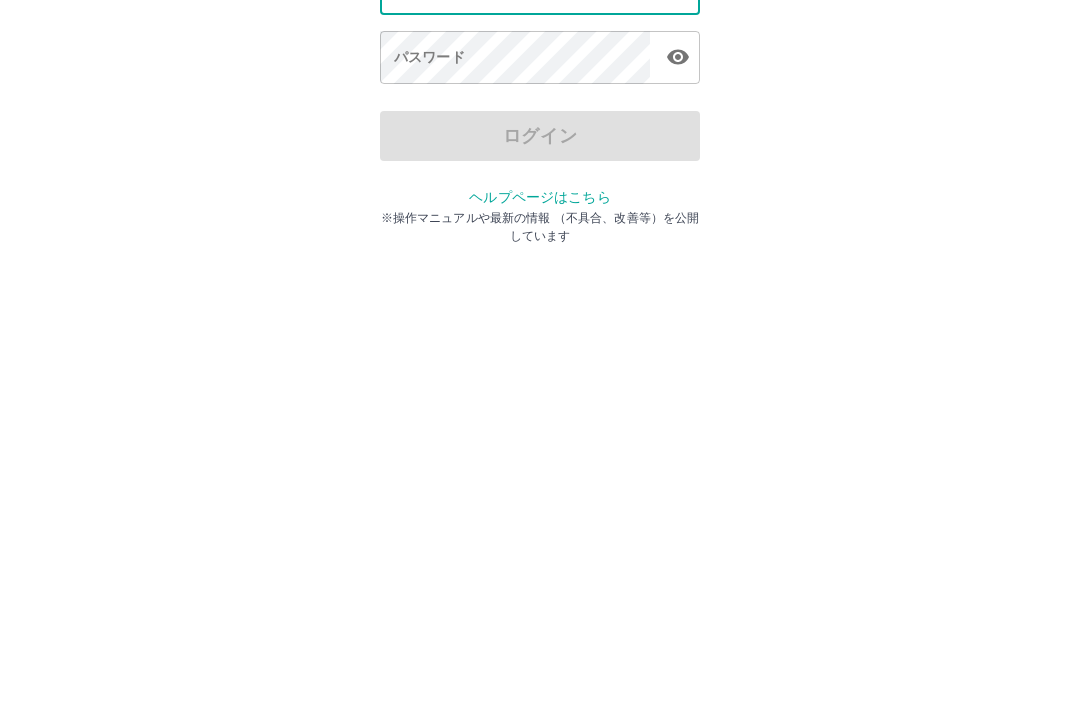 type on "*******" 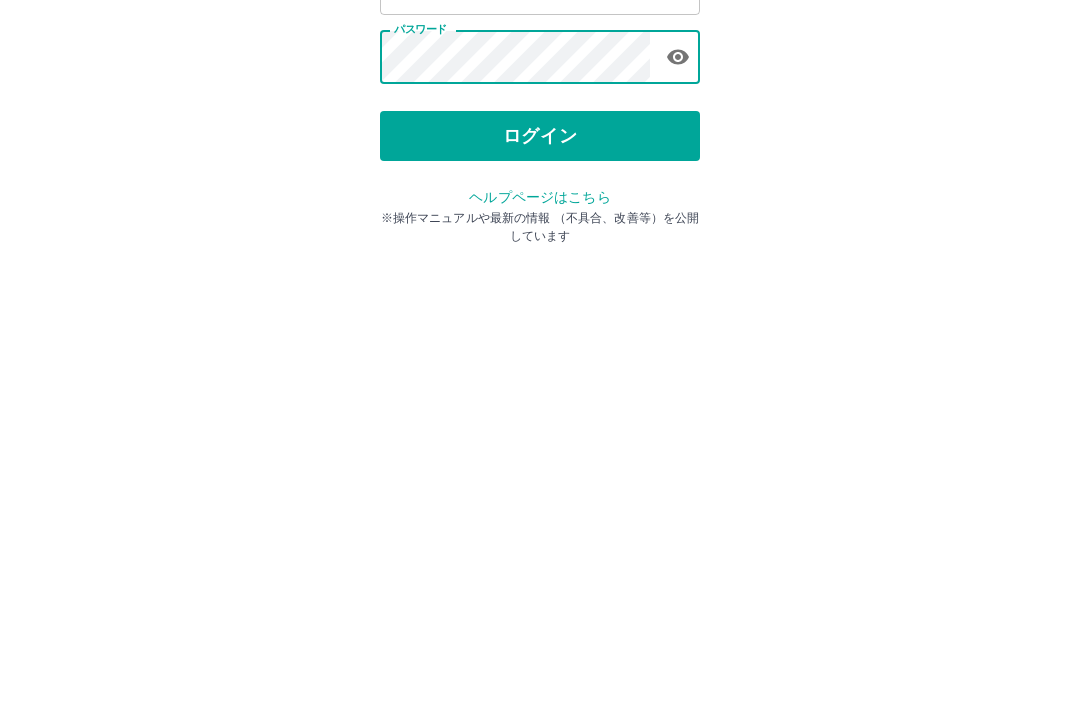 click on "ログイン" at bounding box center (540, 371) 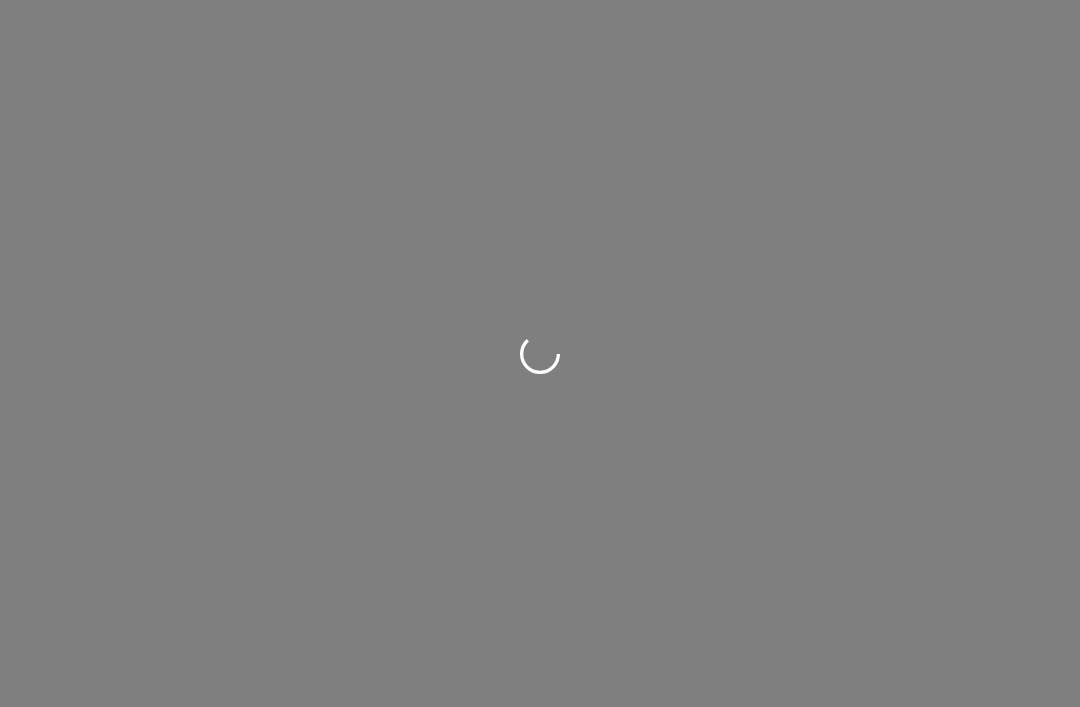 scroll, scrollTop: 0, scrollLeft: 0, axis: both 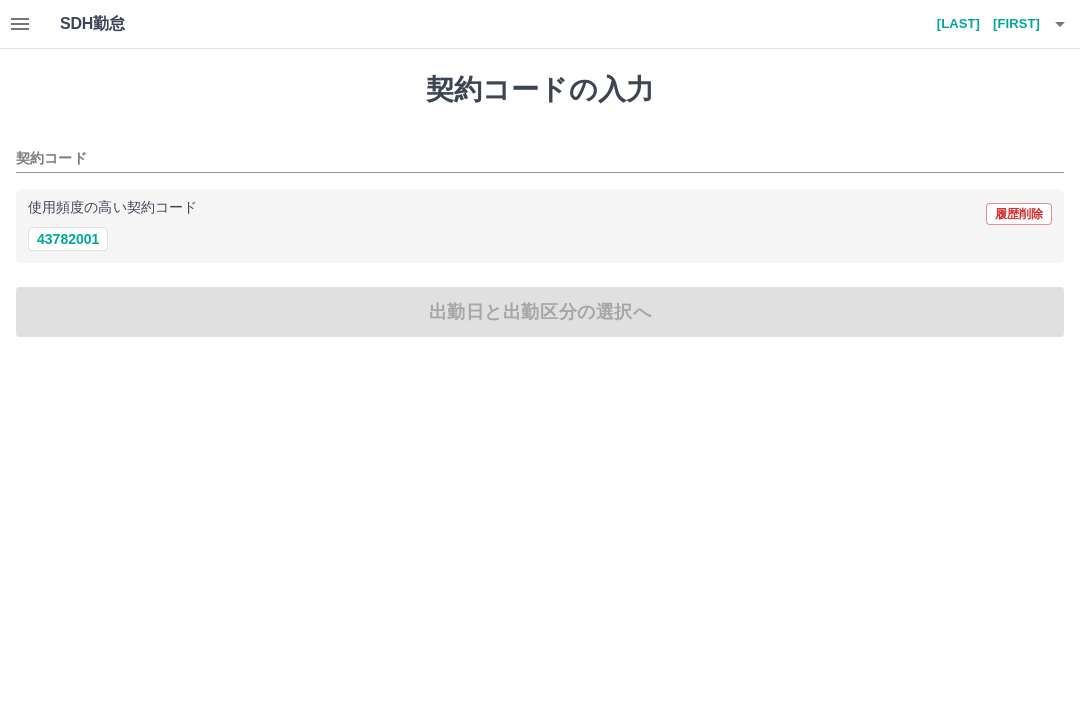click on "使用頻度の高い契約コード" at bounding box center (112, 208) 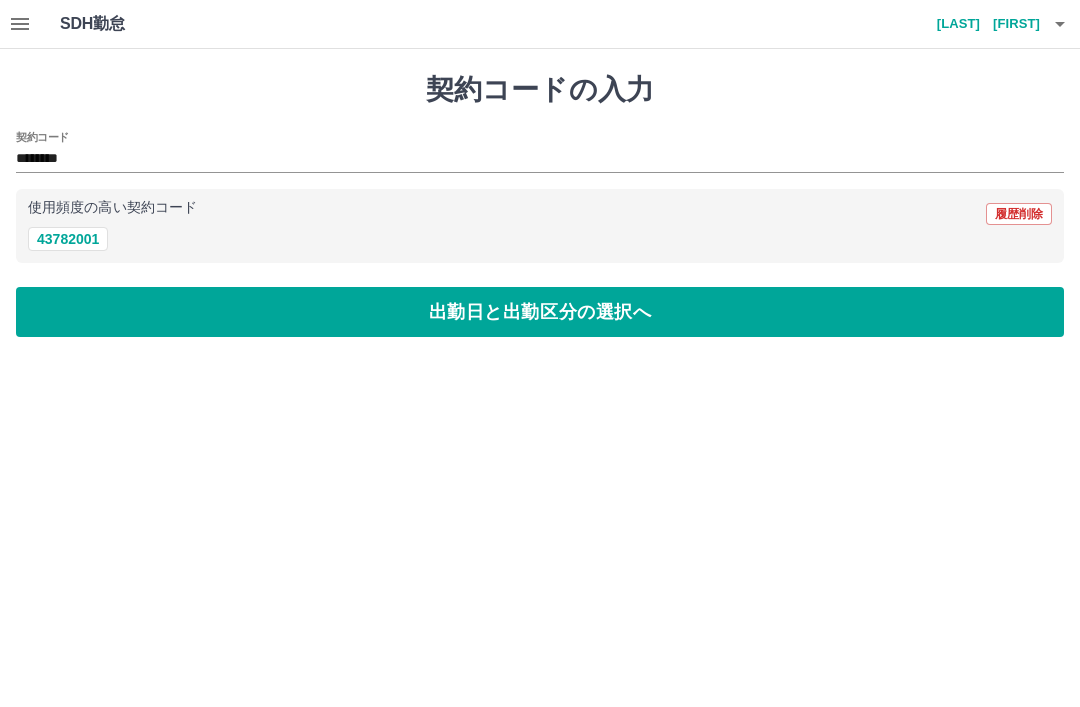 type on "********" 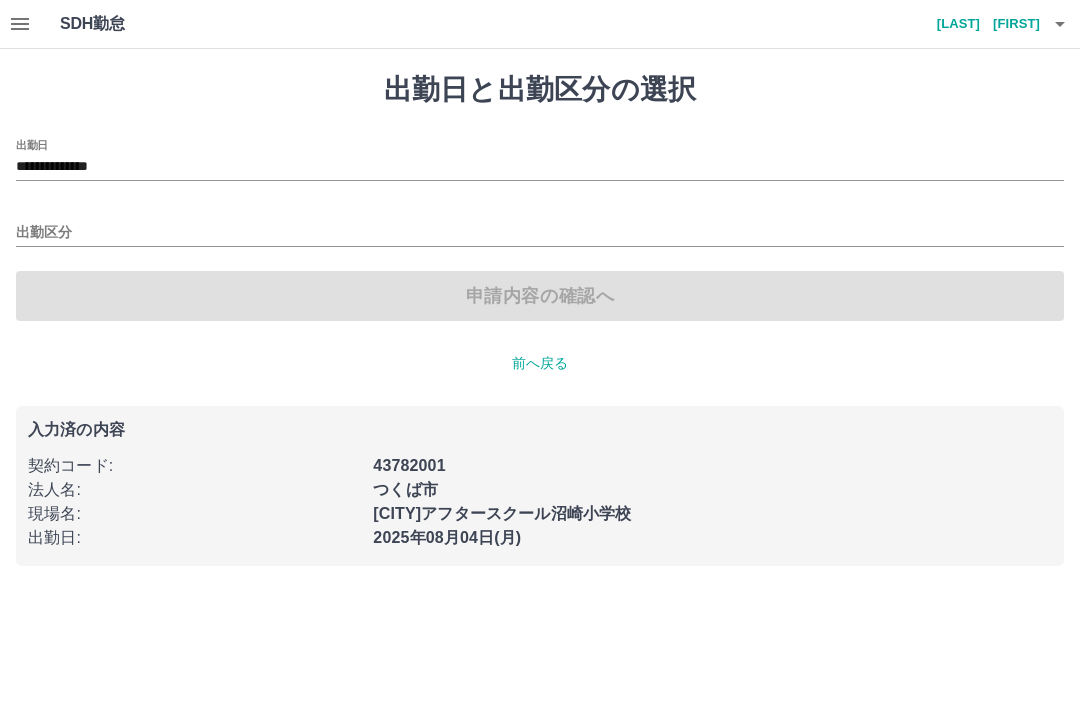 click on "出勤区分" at bounding box center [540, 233] 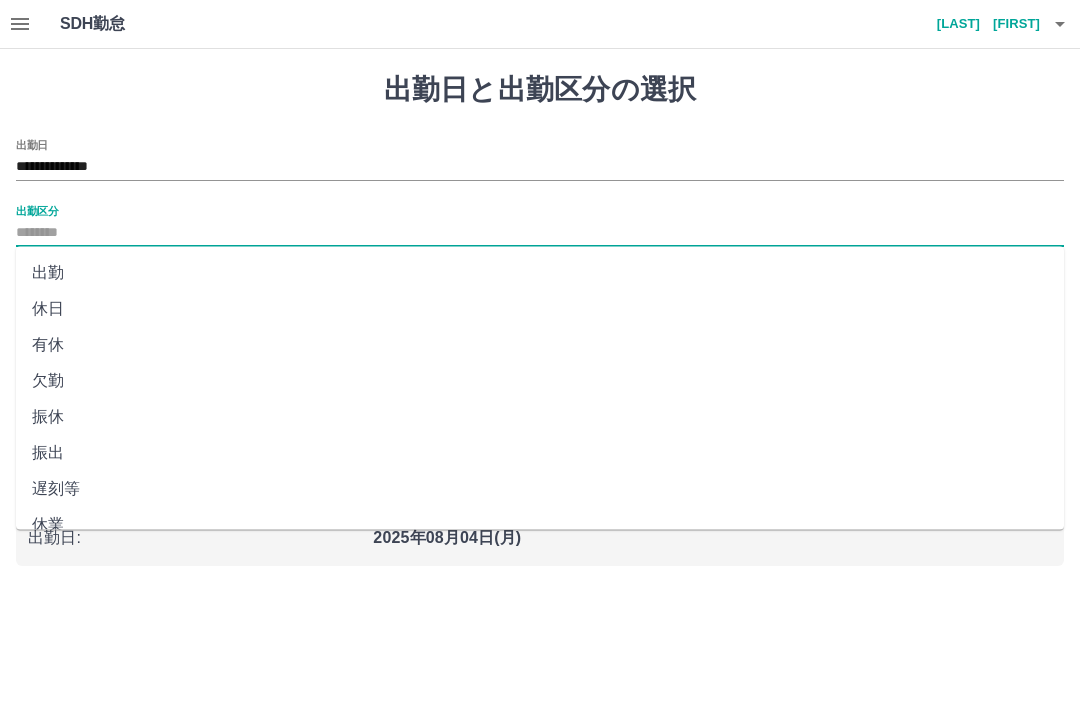 click on "出勤" at bounding box center (540, 273) 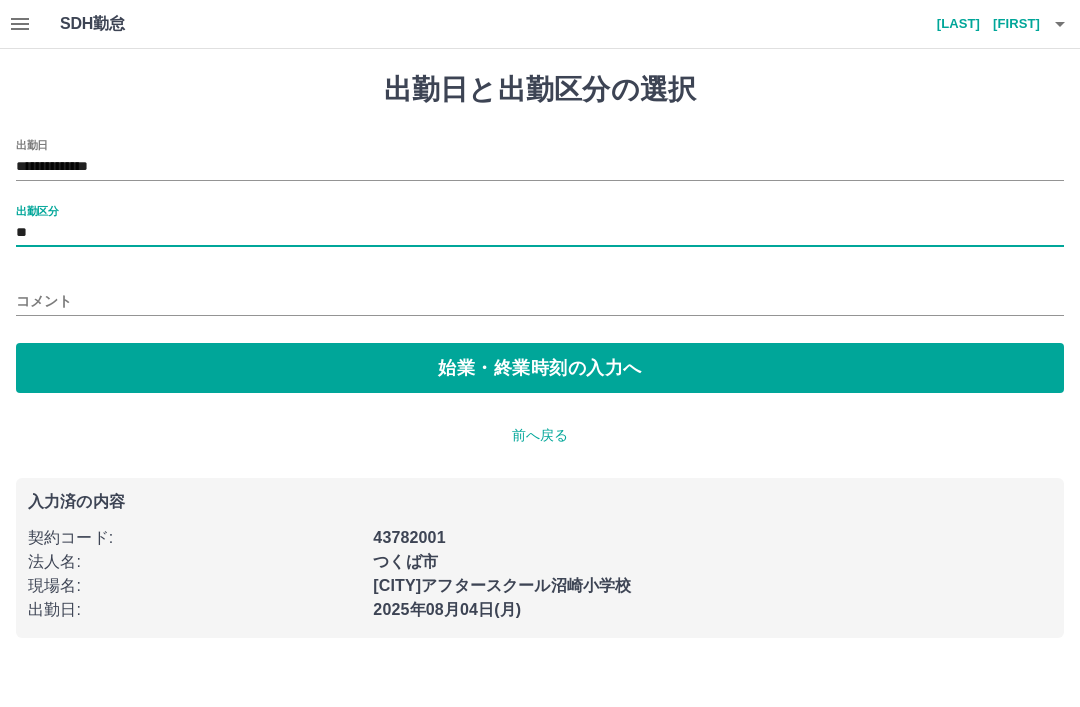 click on "始業・終業時刻の入力へ" at bounding box center [540, 368] 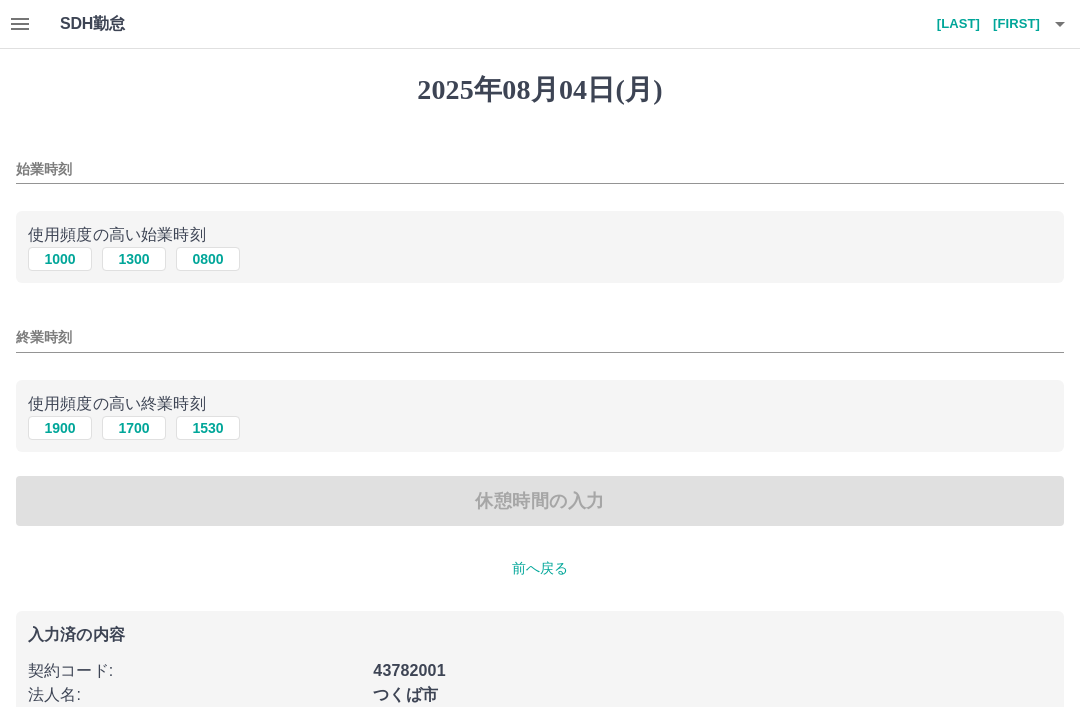 click on "始業時刻" at bounding box center [540, 169] 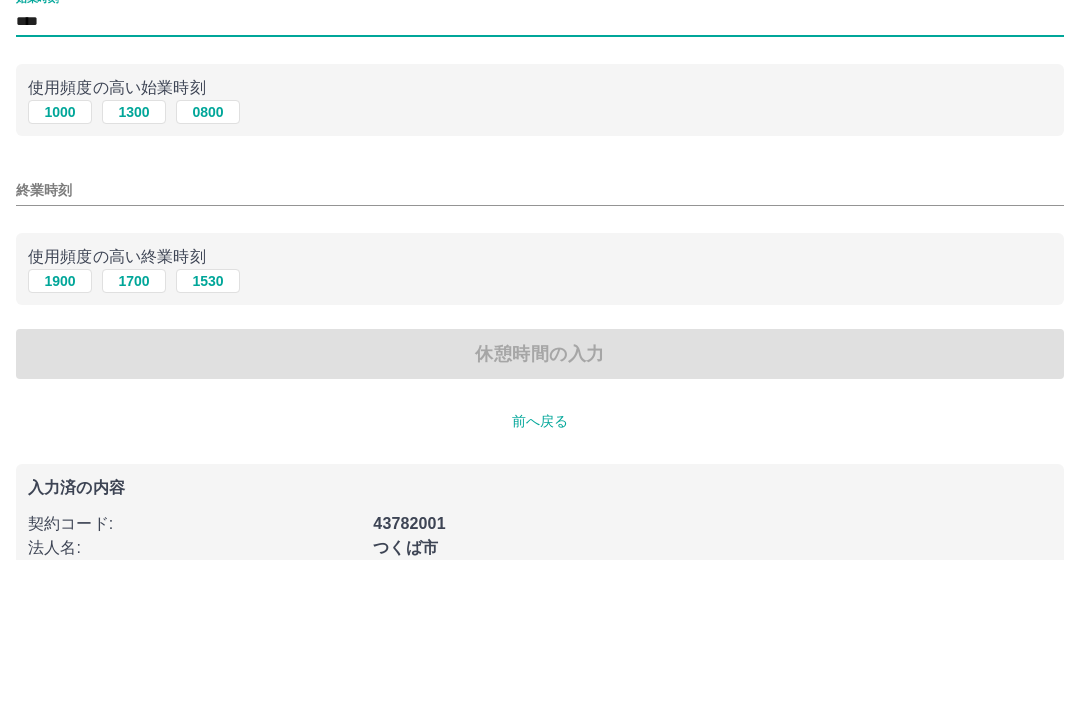 type on "****" 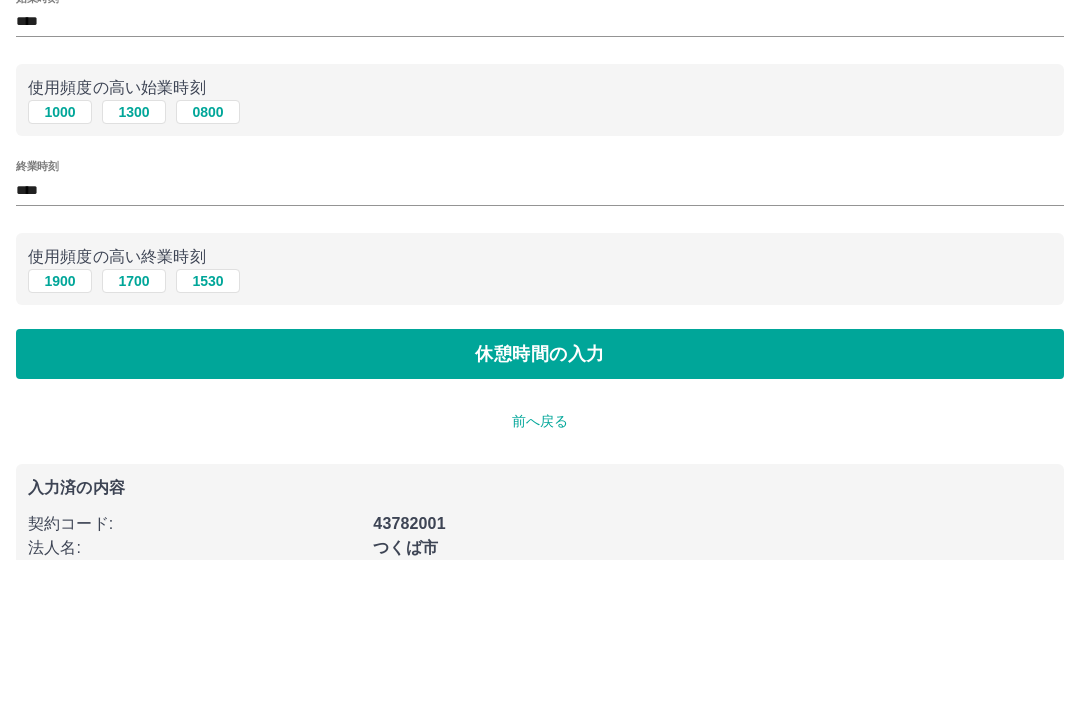scroll, scrollTop: 50, scrollLeft: 0, axis: vertical 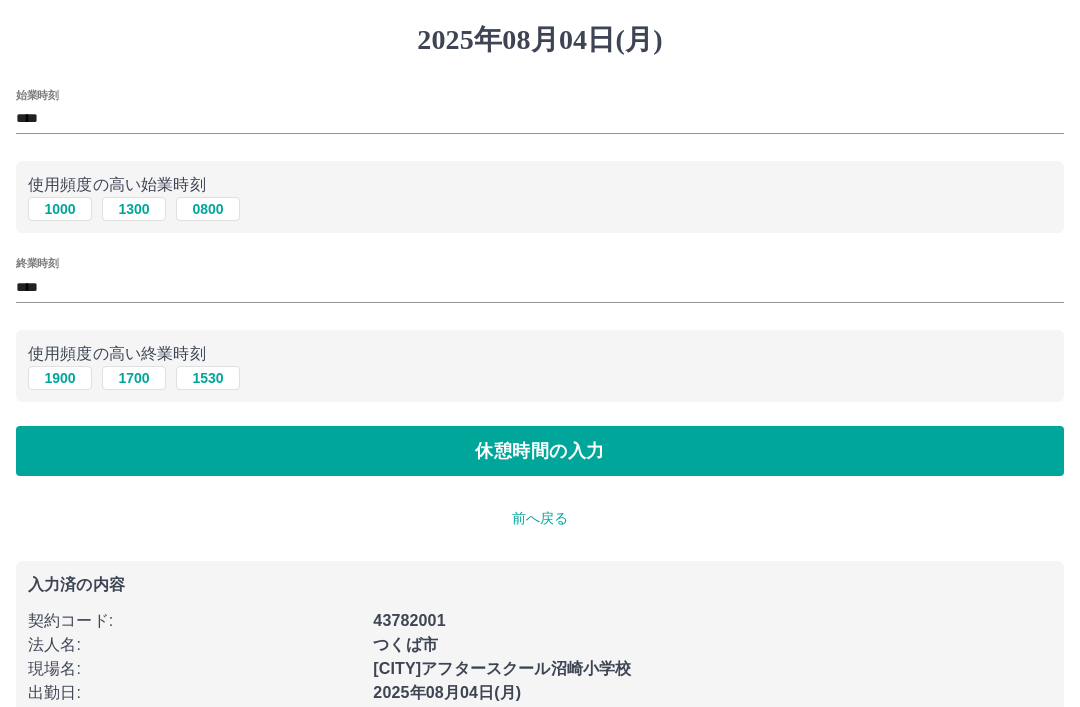 click on "****" at bounding box center (540, 119) 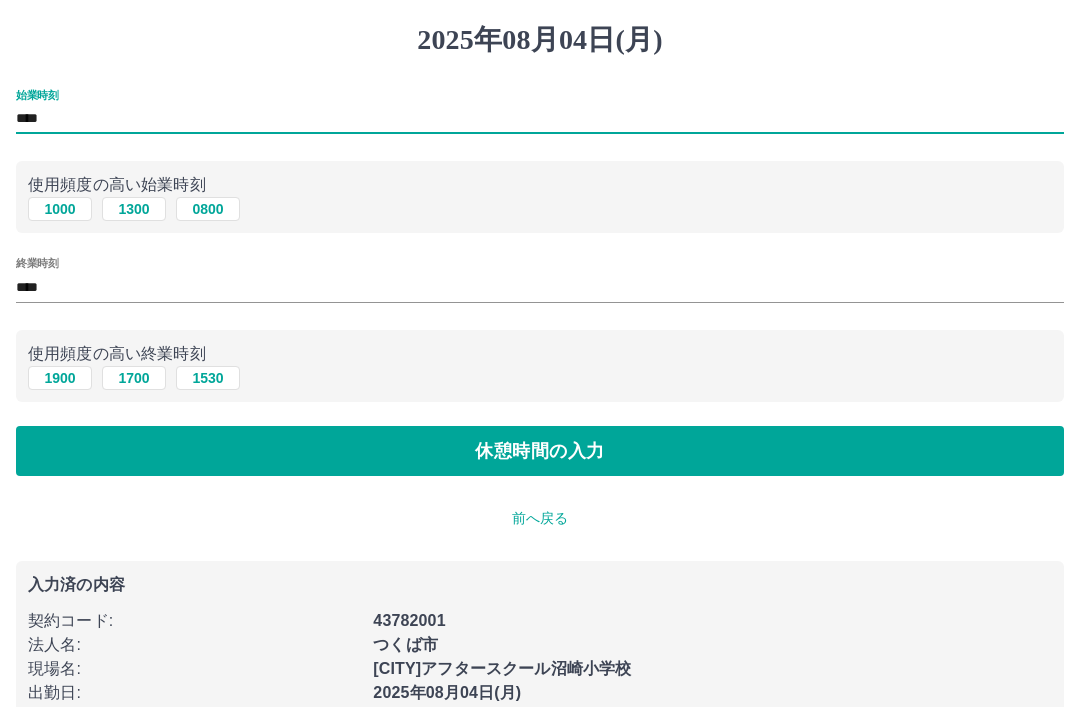 click on "1000" at bounding box center [60, 209] 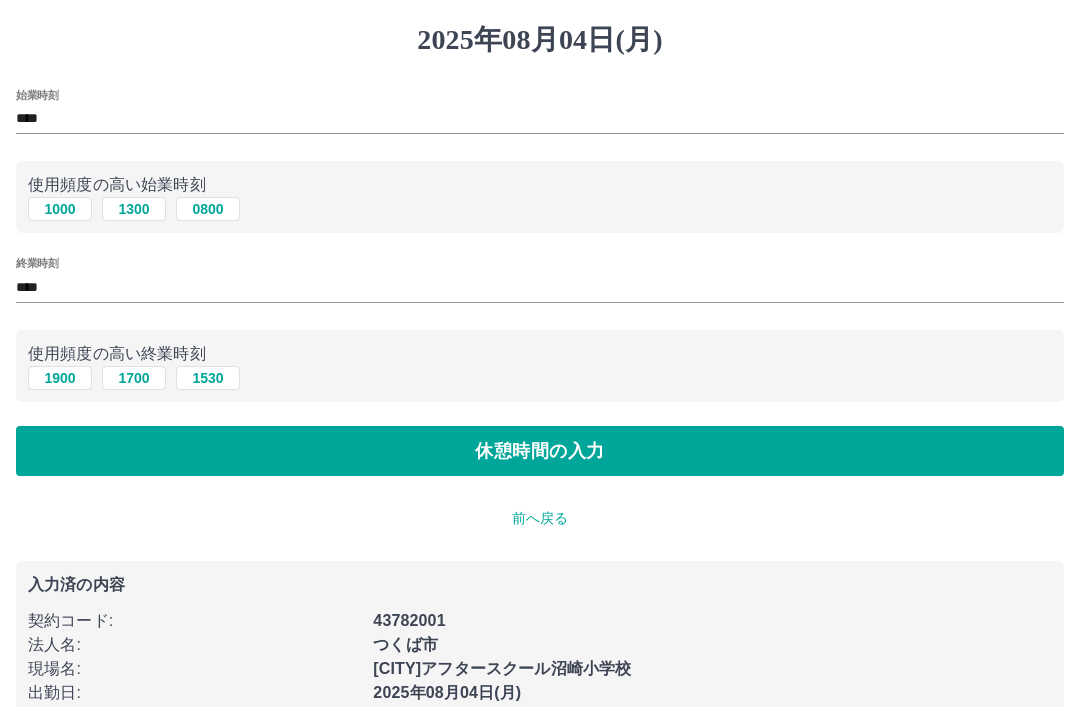 click on "****" at bounding box center [540, 119] 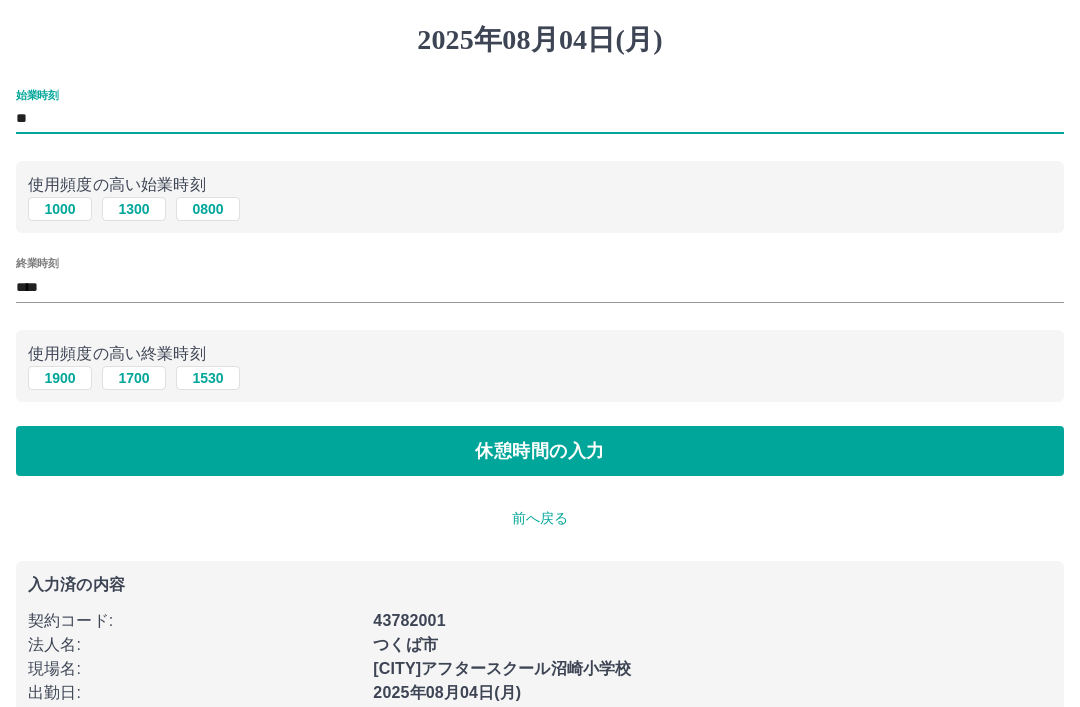 type on "*" 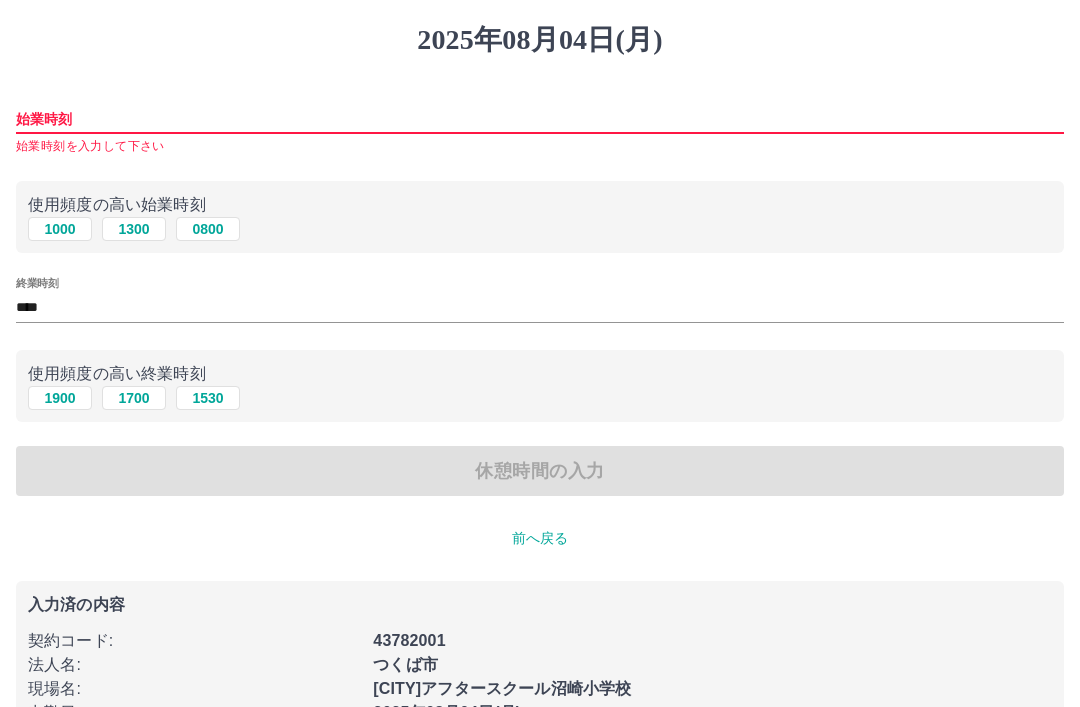 click on "1000" at bounding box center (60, 229) 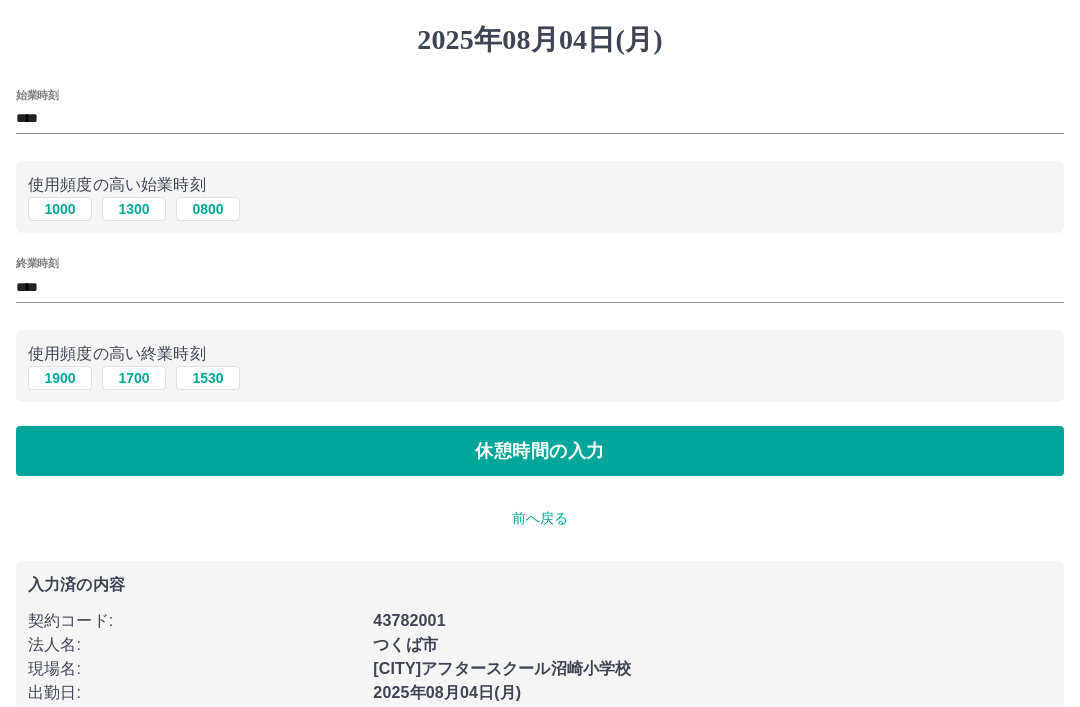 click on "****" at bounding box center [540, 119] 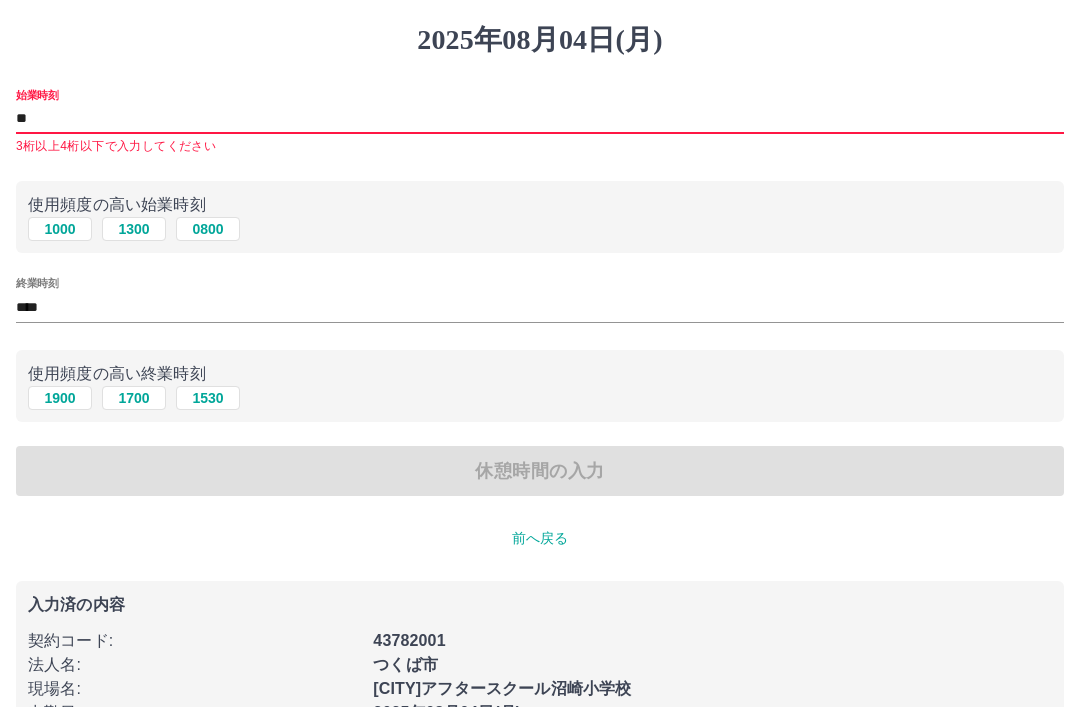 type on "*" 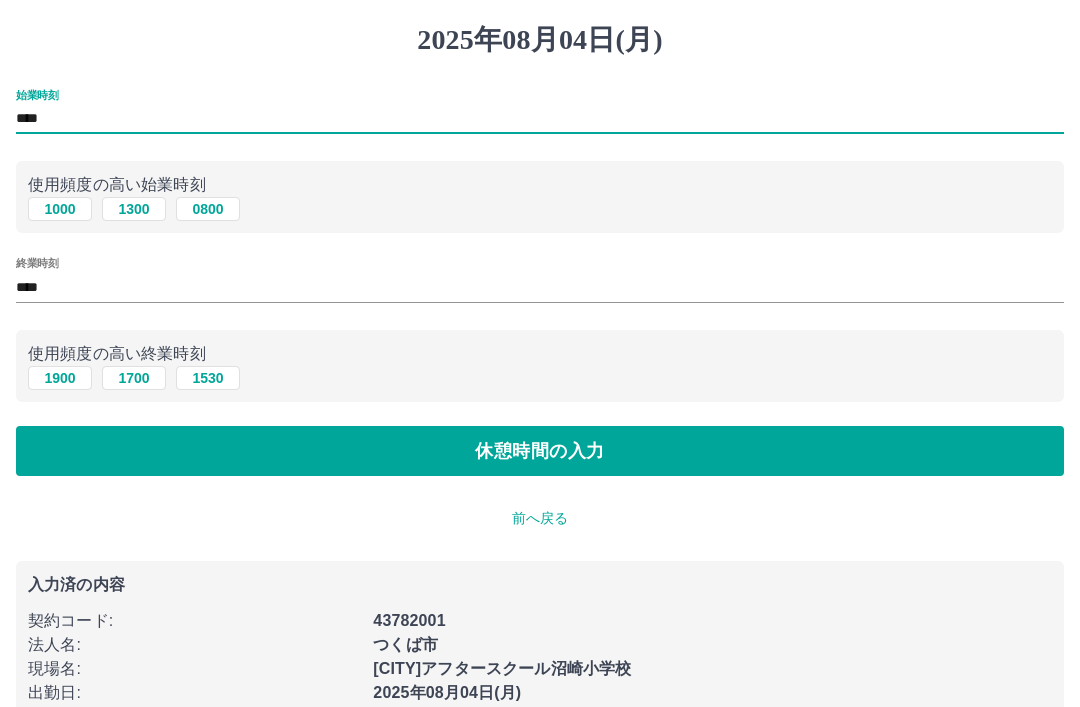 click on "1000" at bounding box center [60, 209] 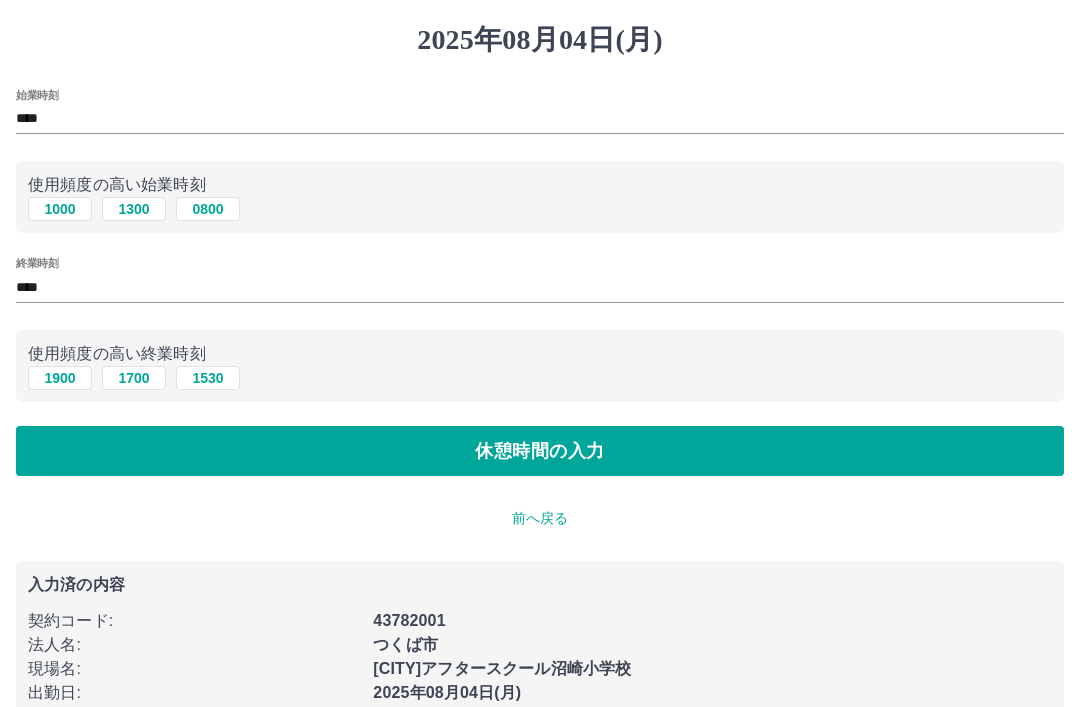 click on "0800" at bounding box center (208, 209) 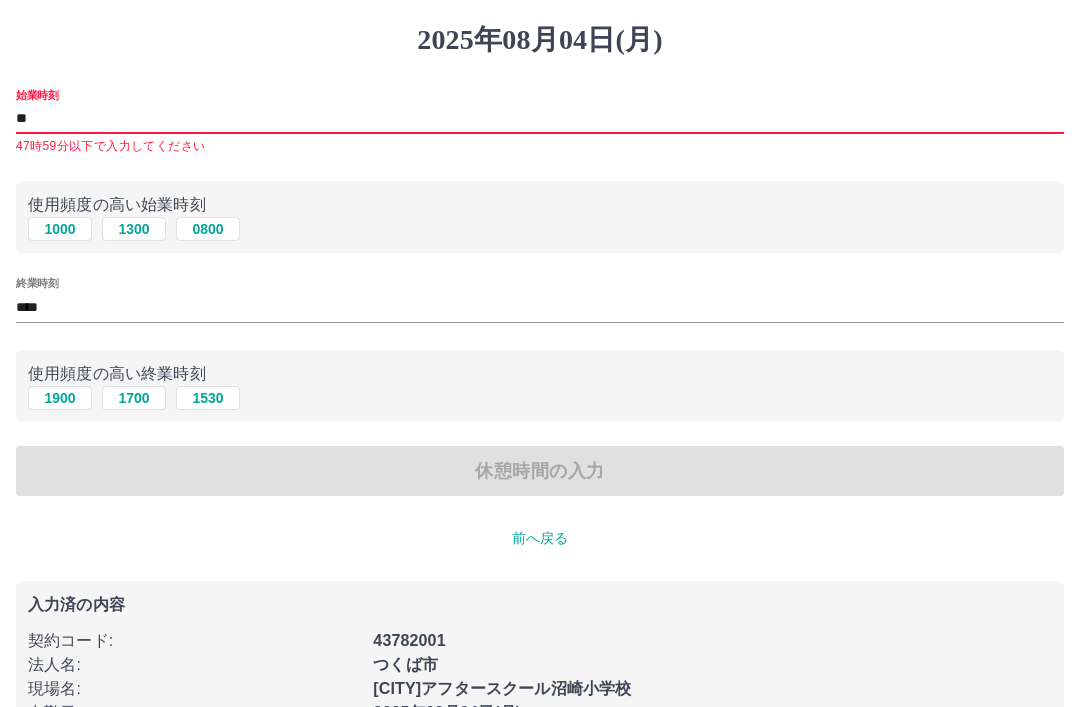 type on "*" 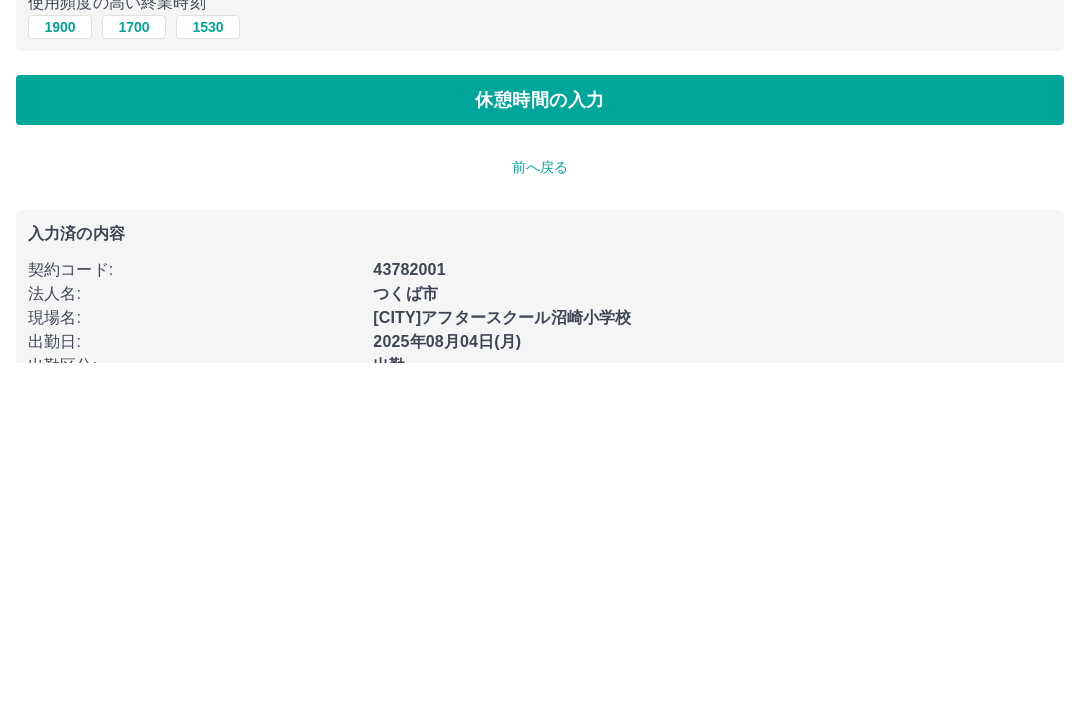 type on "****" 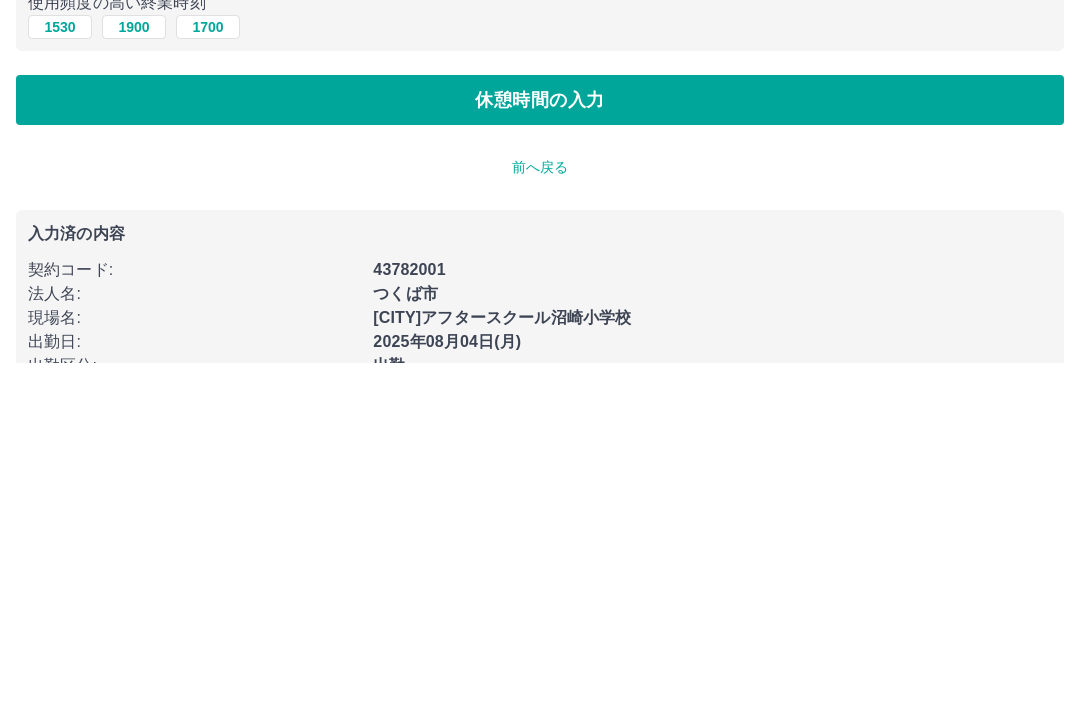 scroll, scrollTop: 50, scrollLeft: 0, axis: vertical 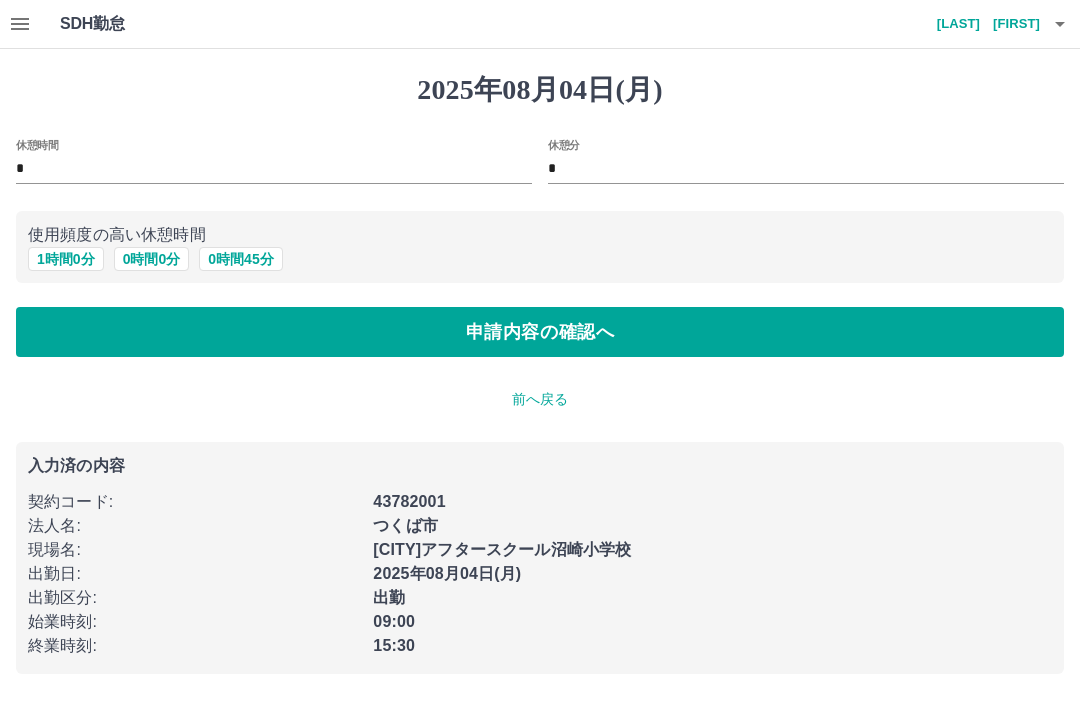 click on "1 時間 0 分" at bounding box center [66, 259] 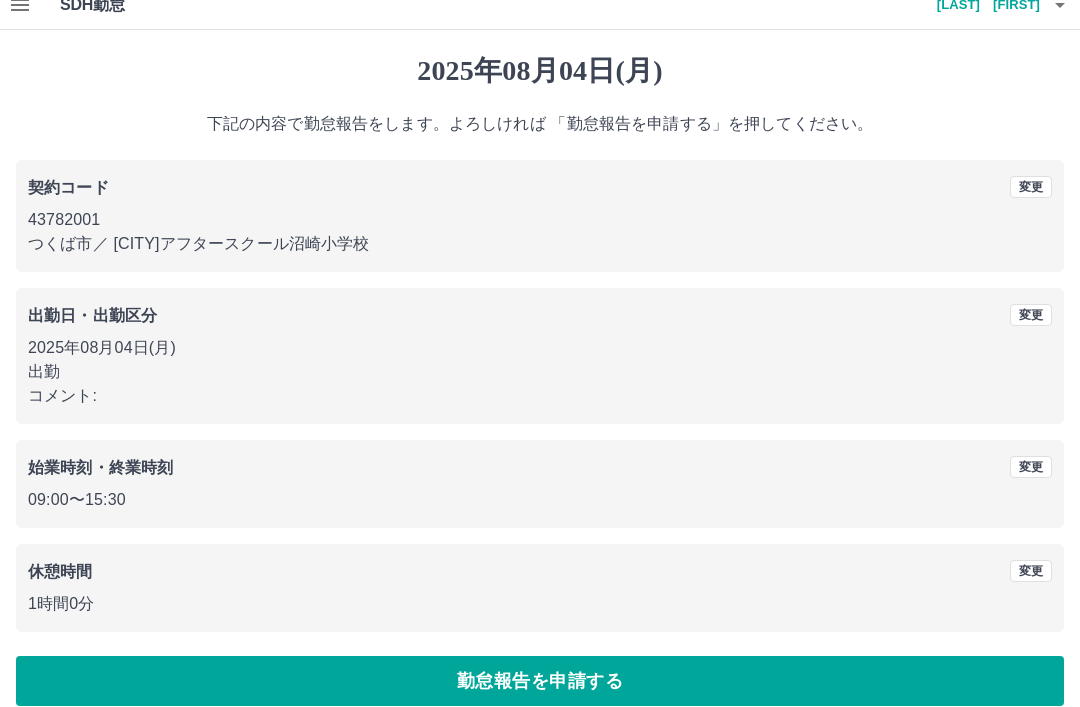 scroll, scrollTop: 41, scrollLeft: 0, axis: vertical 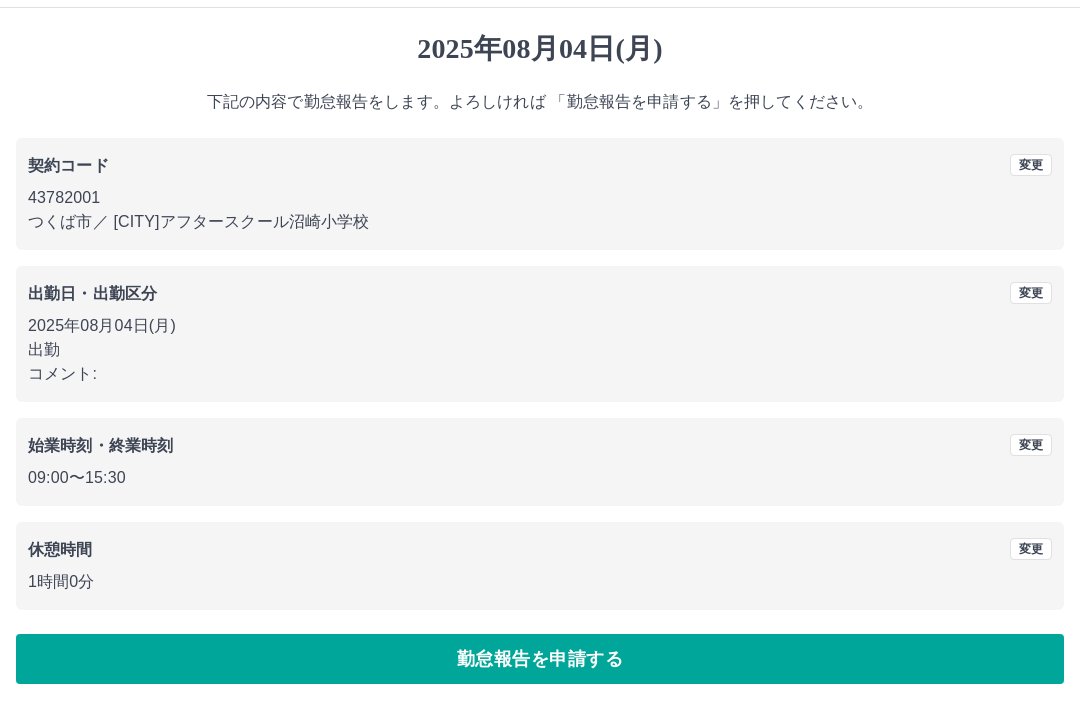 click on "勤怠報告を申請する" at bounding box center [540, 659] 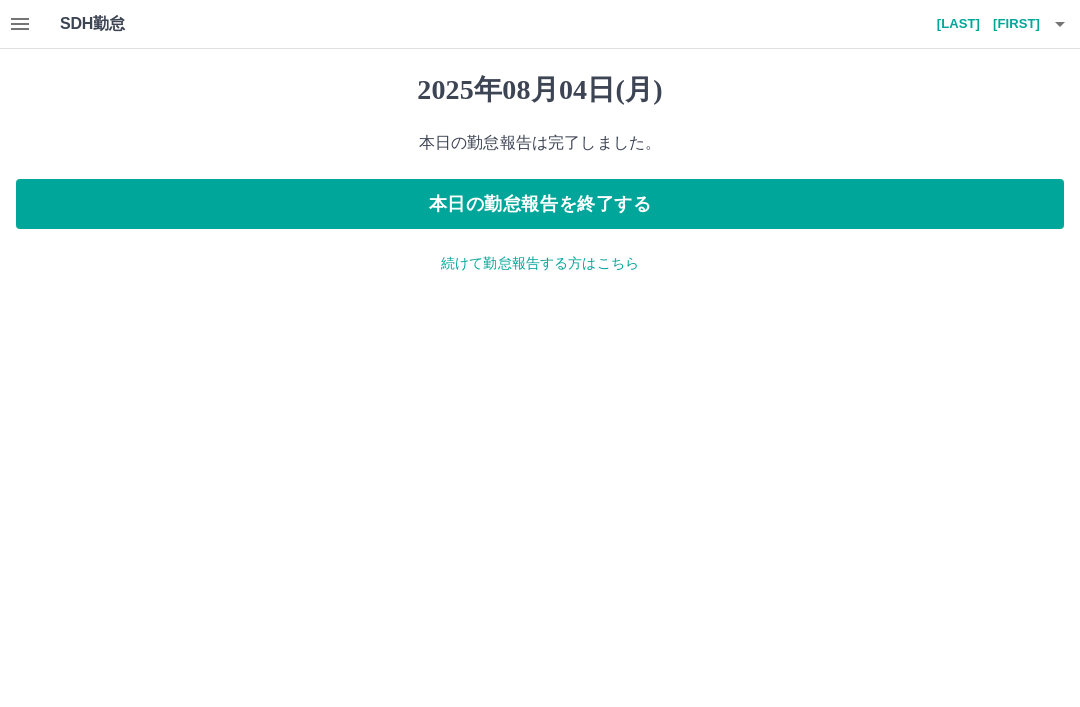 scroll, scrollTop: 0, scrollLeft: 0, axis: both 